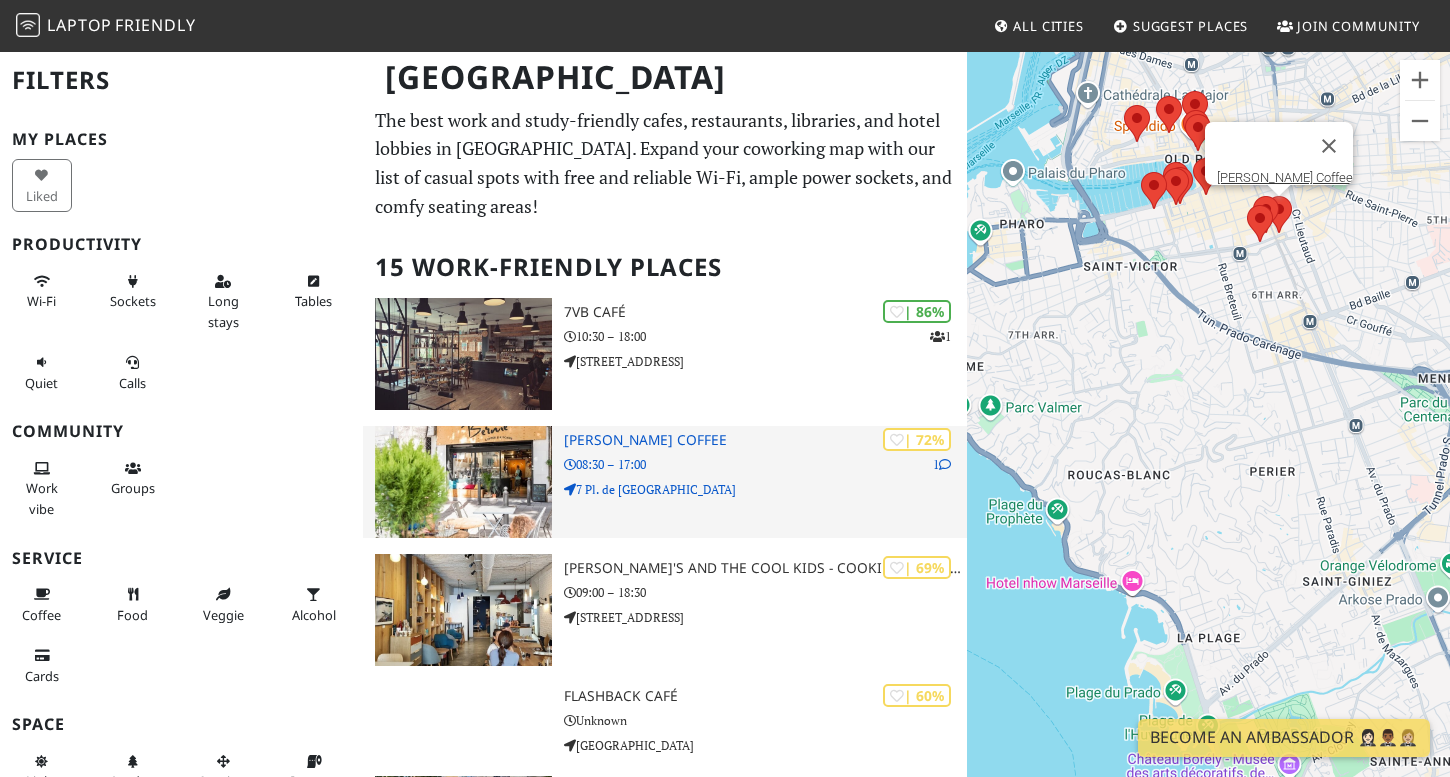 scroll, scrollTop: 4, scrollLeft: 0, axis: vertical 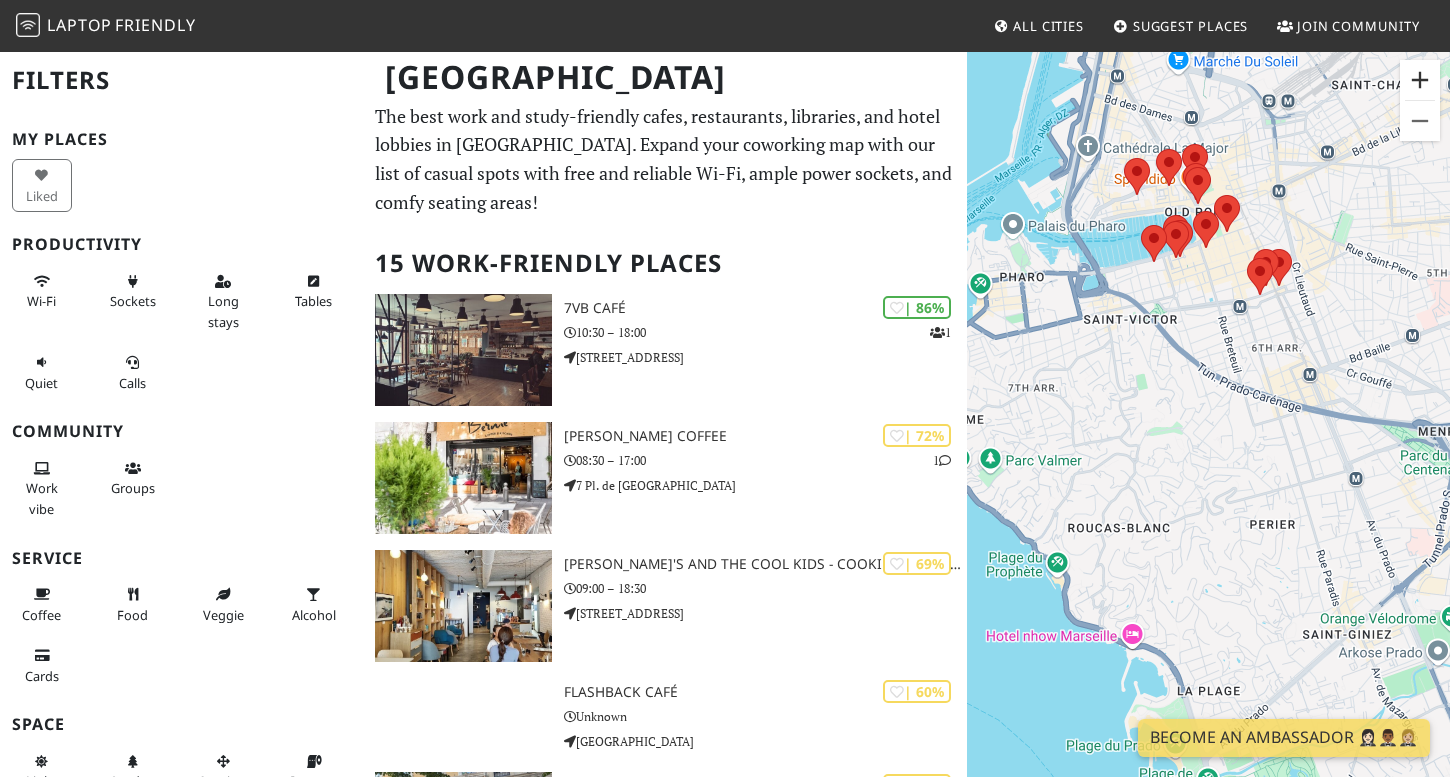 click at bounding box center (1420, 80) 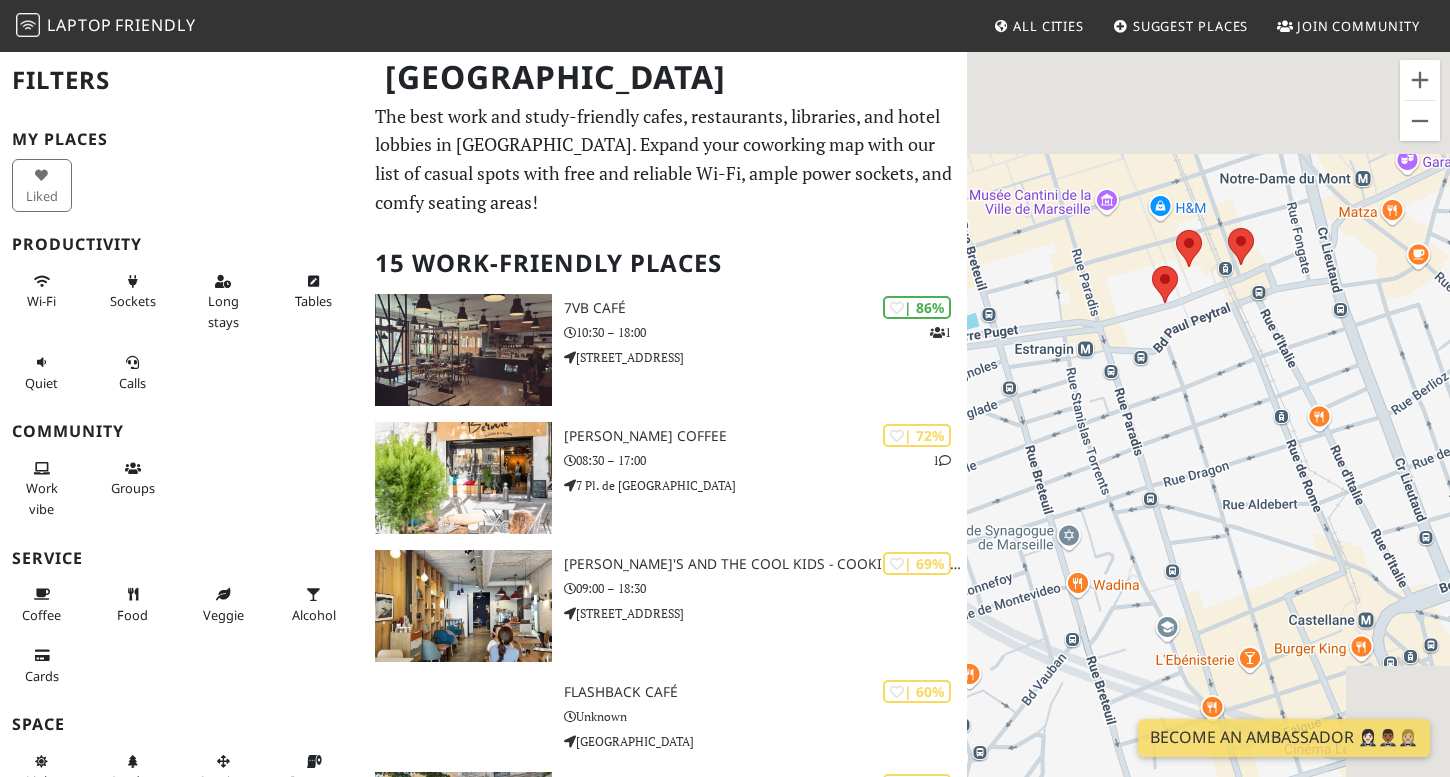 drag, startPoint x: 1287, startPoint y: 235, endPoint x: 1024, endPoint y: 686, distance: 522.0824 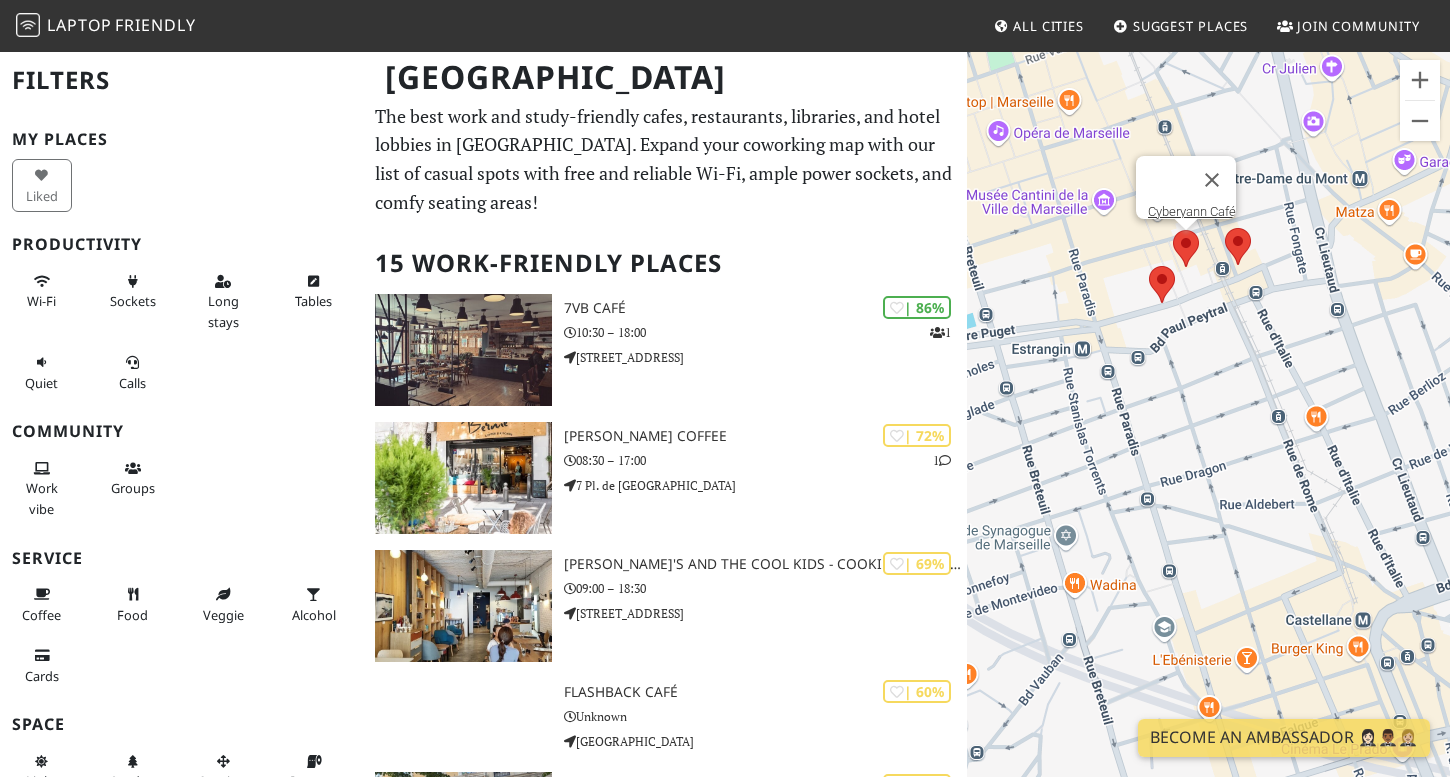 click at bounding box center (1173, 230) 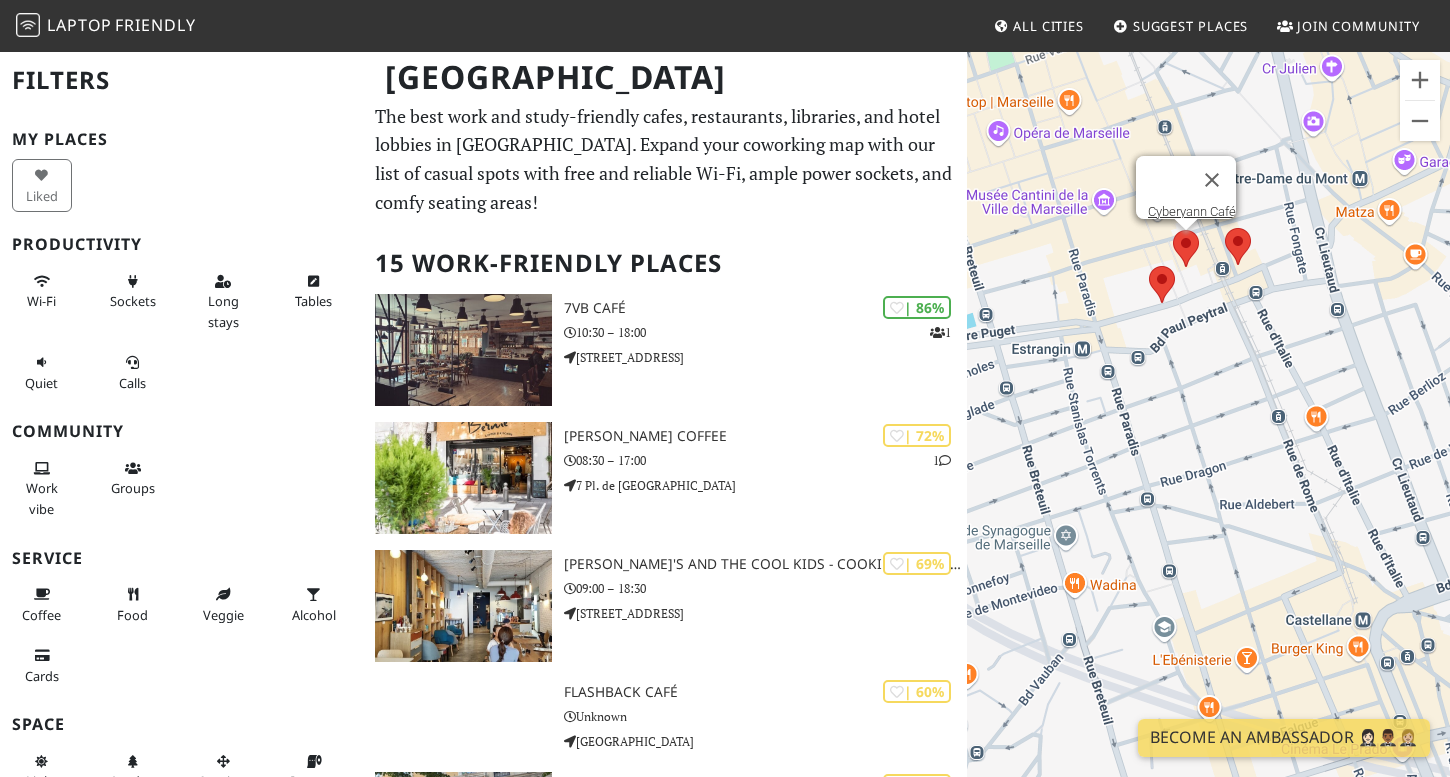 click at bounding box center [1173, 230] 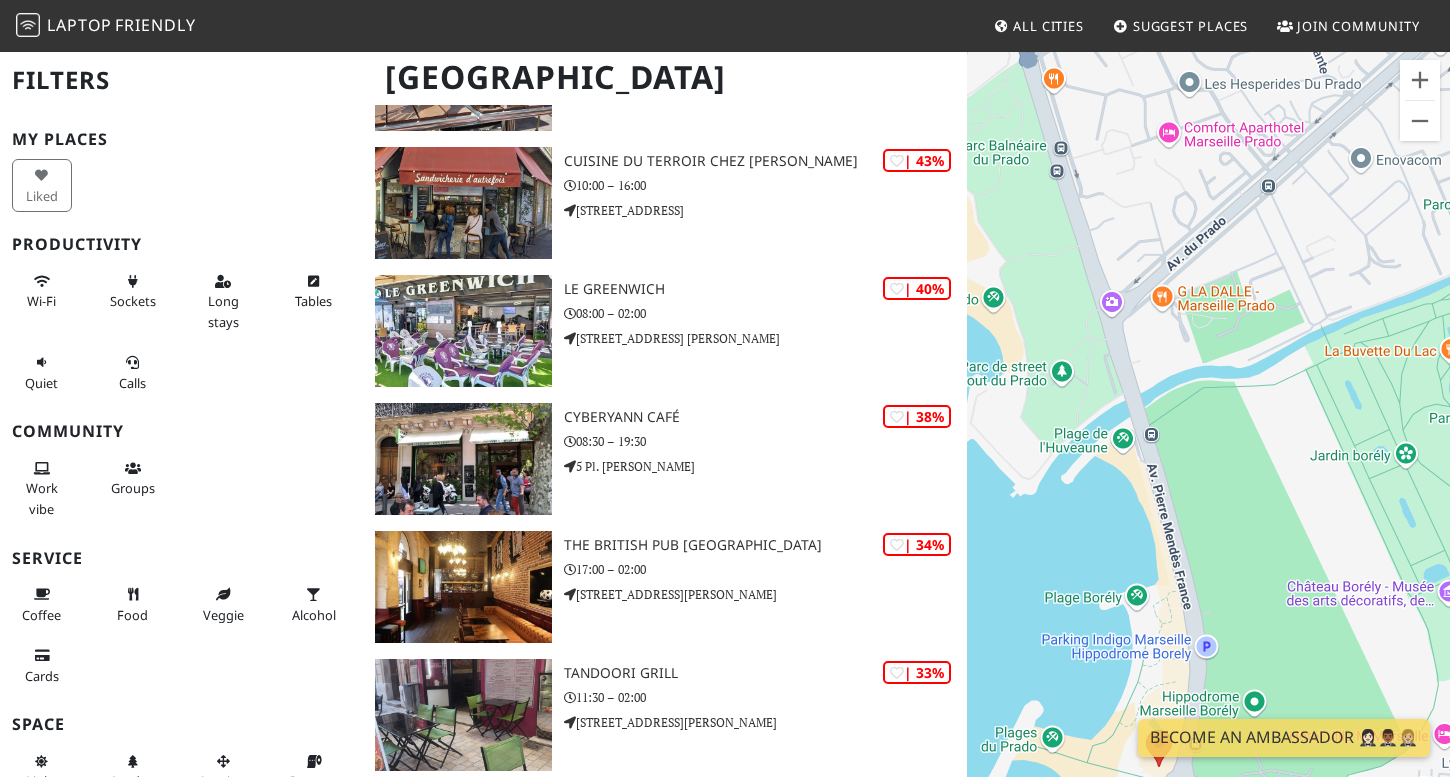 scroll, scrollTop: 887, scrollLeft: 0, axis: vertical 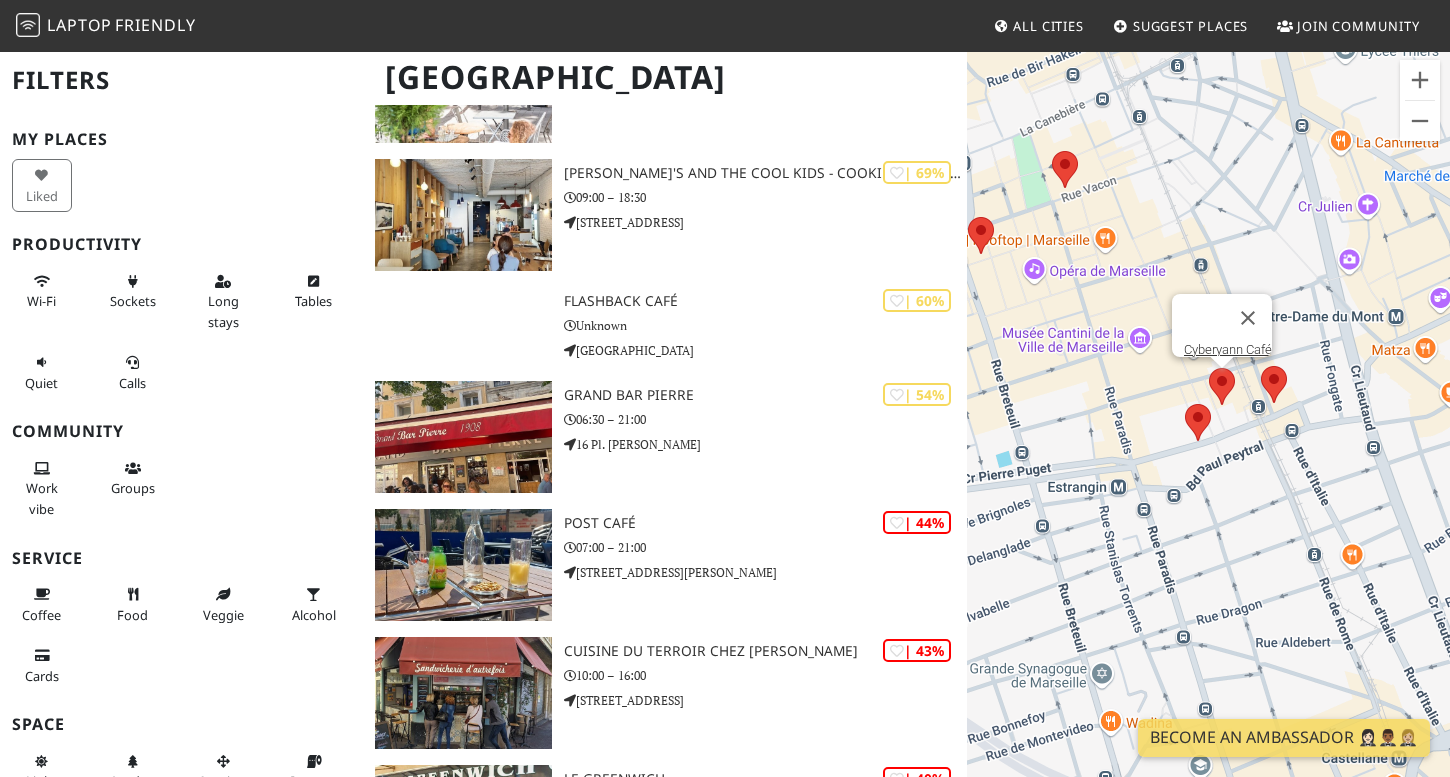drag, startPoint x: 1258, startPoint y: 620, endPoint x: 1124, endPoint y: 391, distance: 265.32434 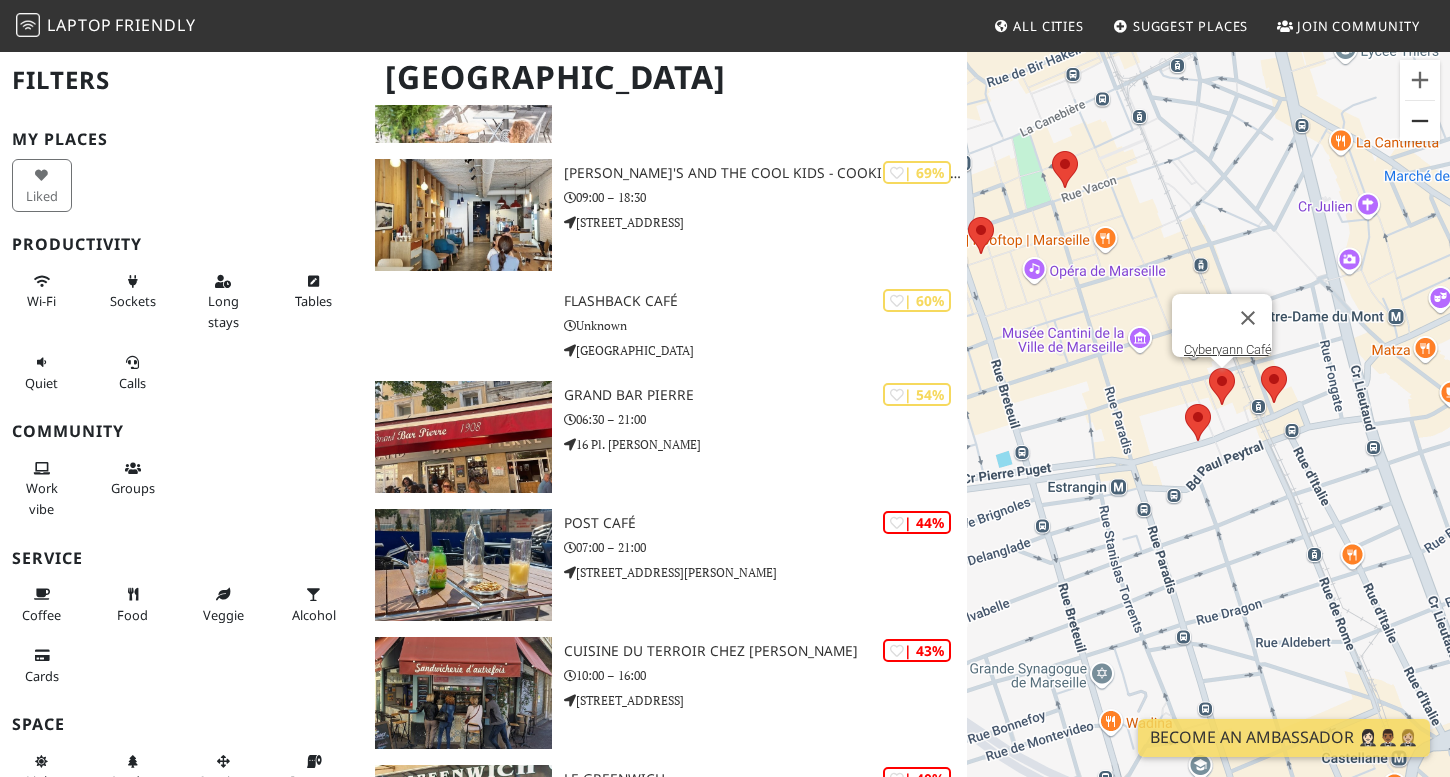 click at bounding box center (1420, 121) 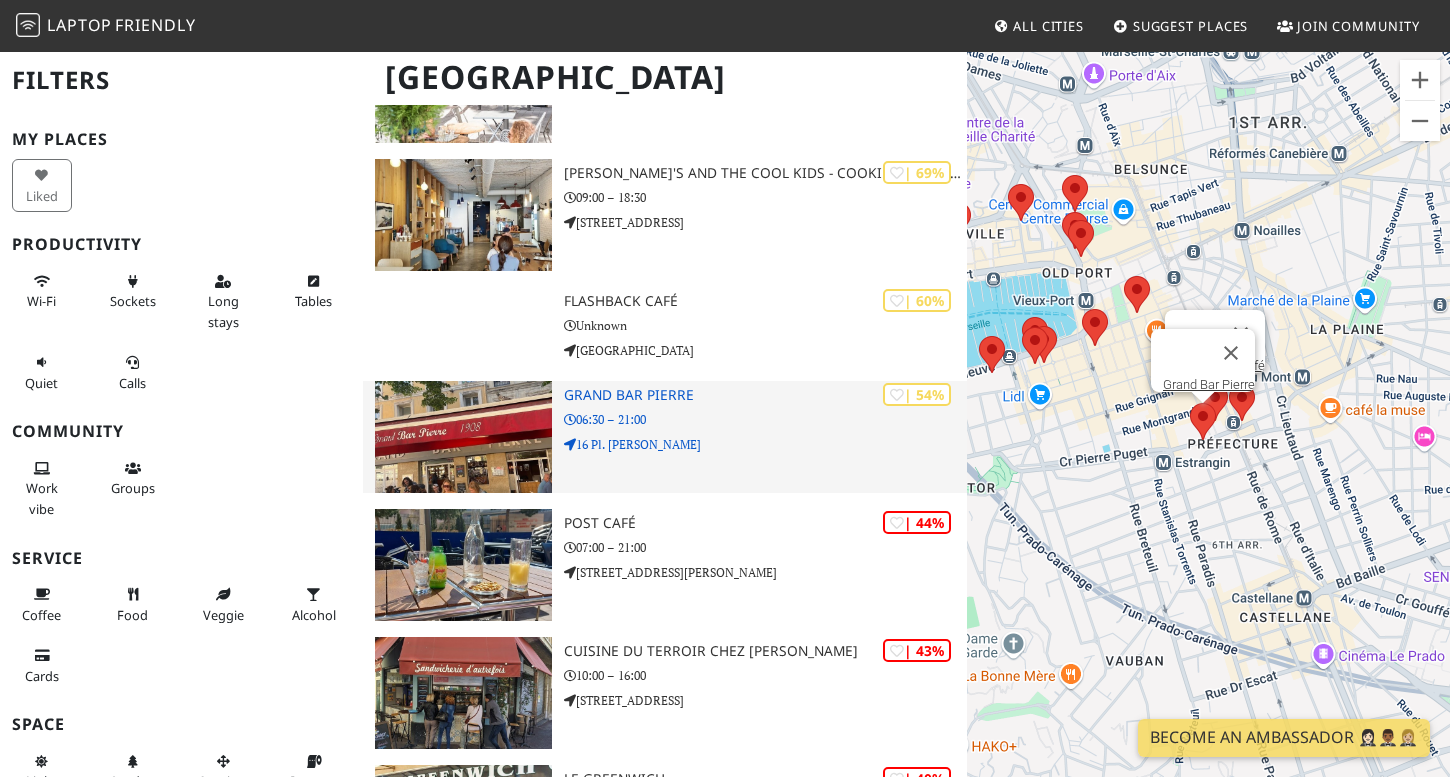 click on "16 Pl. Félix Baret" at bounding box center (765, 444) 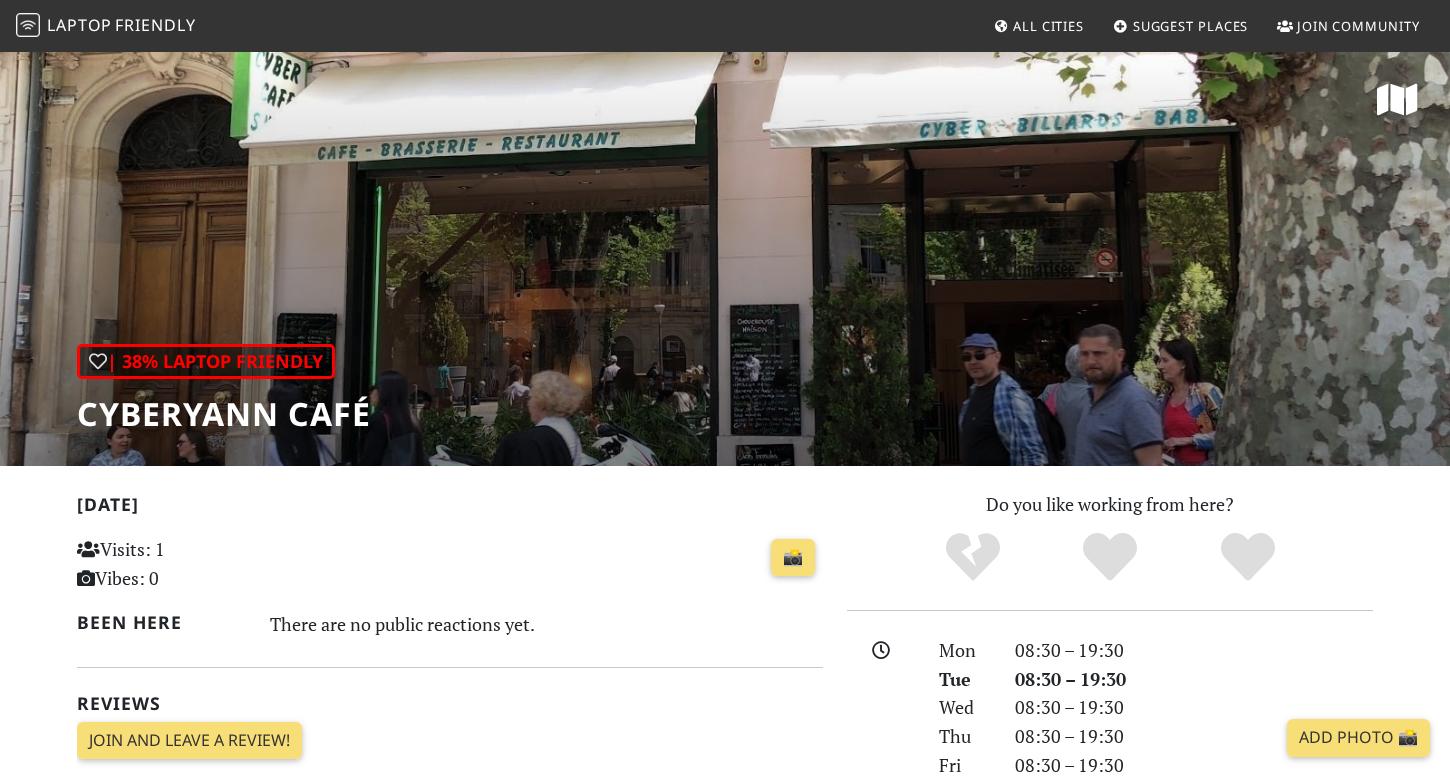 scroll, scrollTop: 0, scrollLeft: 0, axis: both 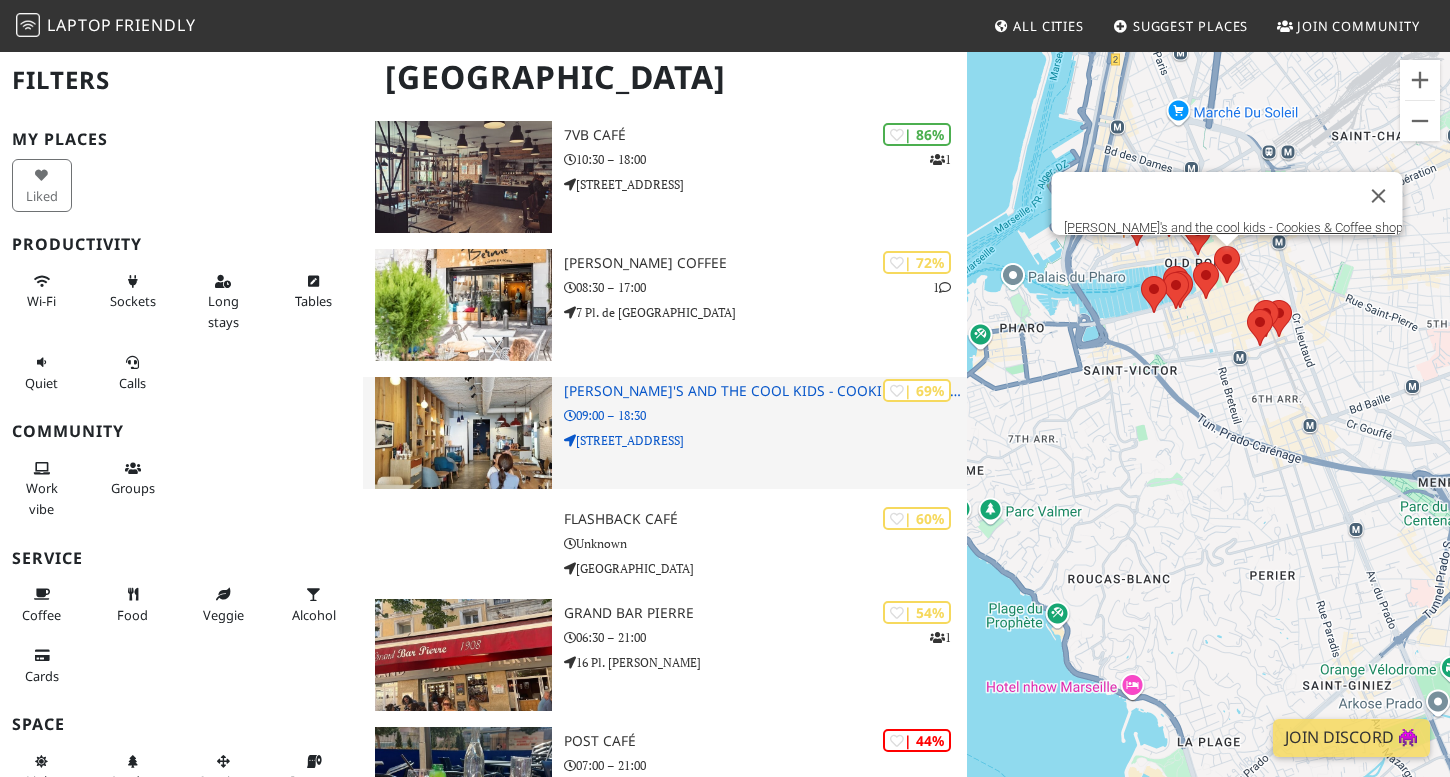click on "| 69%
Emilie's and the cool kids - Cookies & Coffee shop
09:00 – 18:30
54 Rue Vacon" at bounding box center (765, 433) 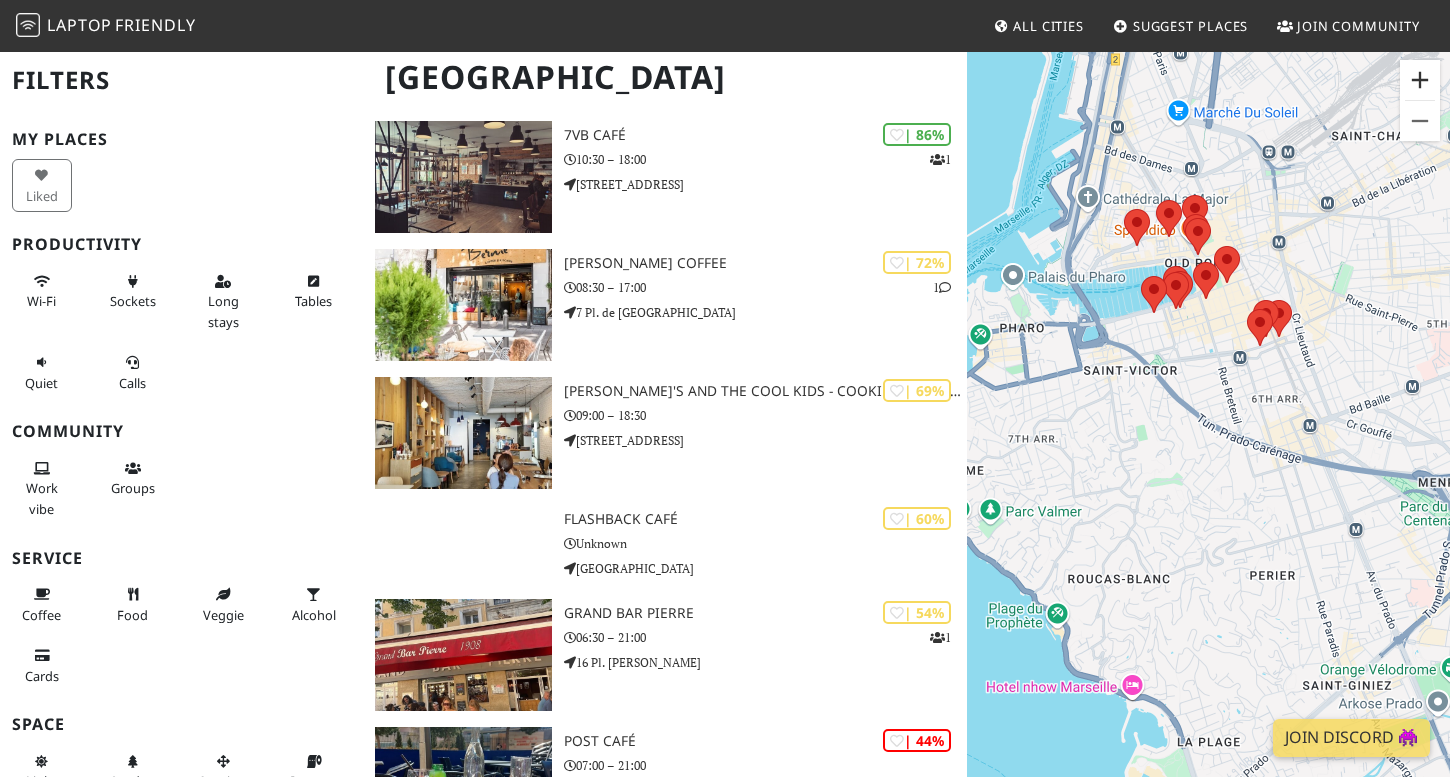 click at bounding box center [1420, 80] 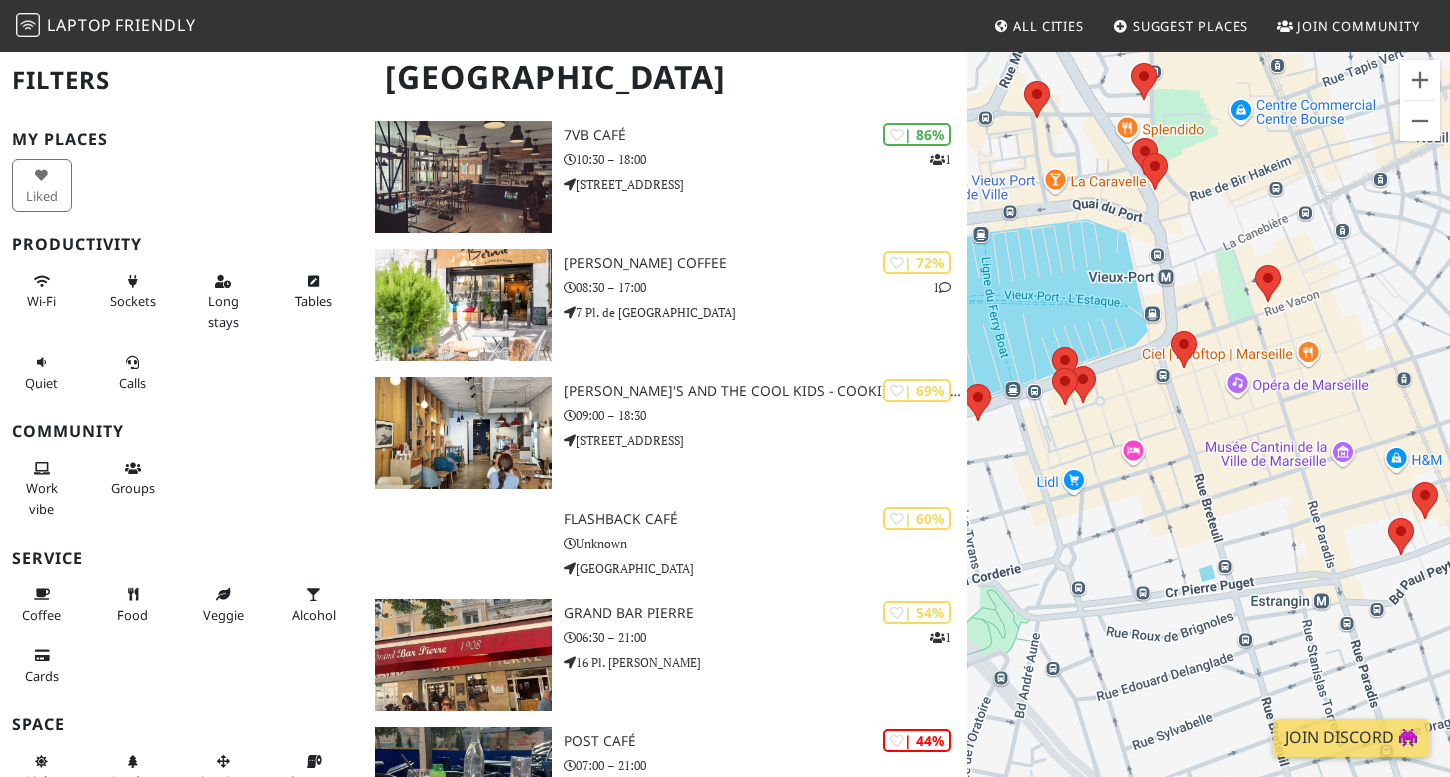 drag, startPoint x: 1277, startPoint y: 307, endPoint x: 1260, endPoint y: 796, distance: 489.2954 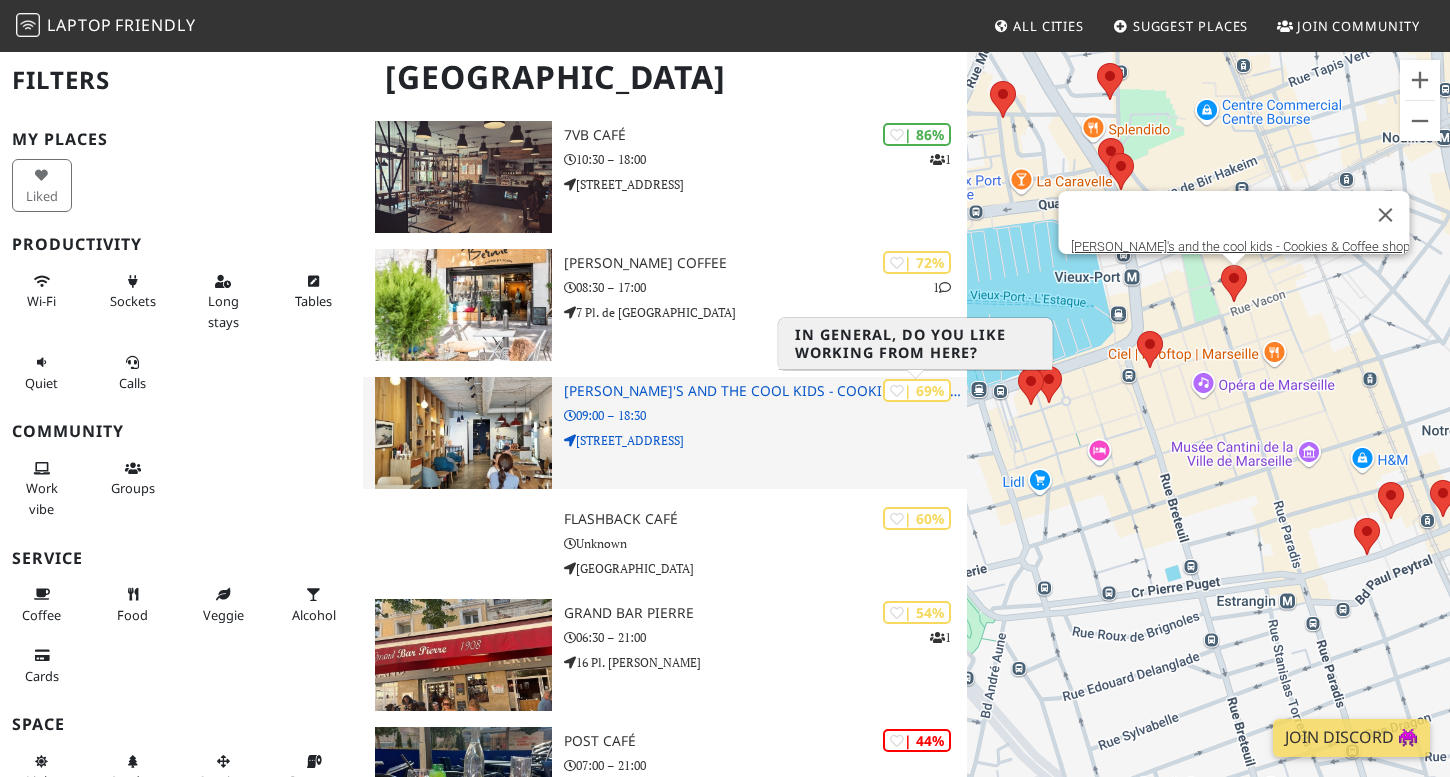 click on "| 69%" at bounding box center [917, 390] 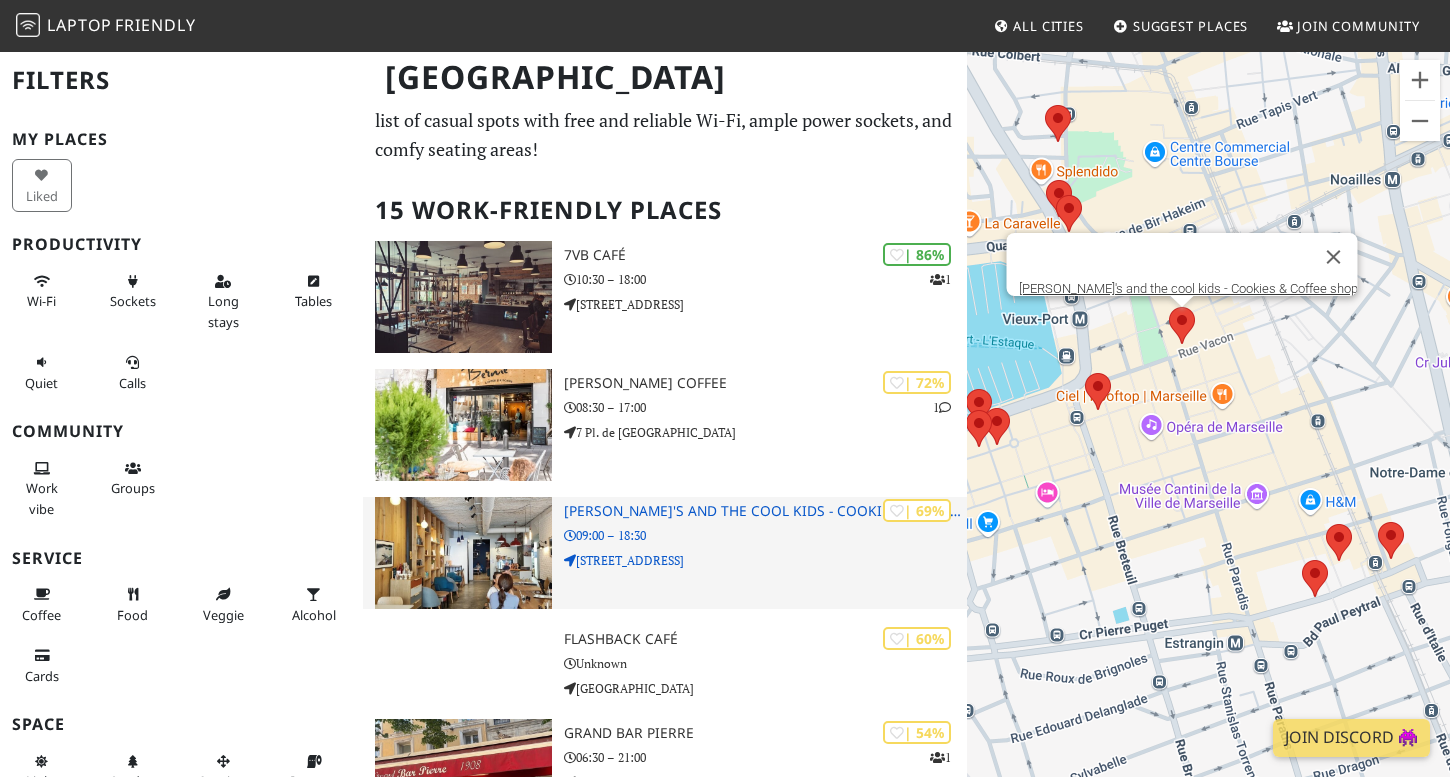 scroll, scrollTop: 0, scrollLeft: 0, axis: both 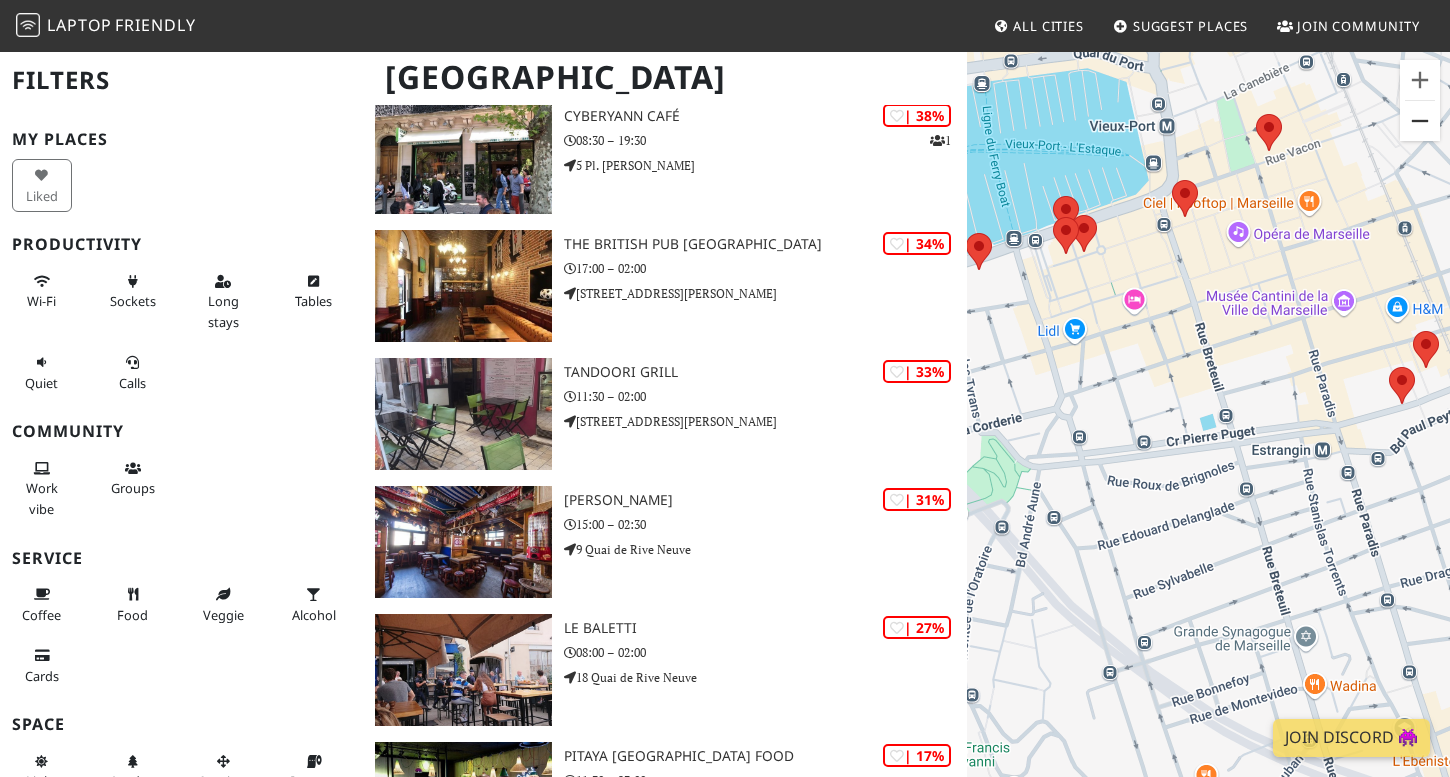 click at bounding box center (1420, 121) 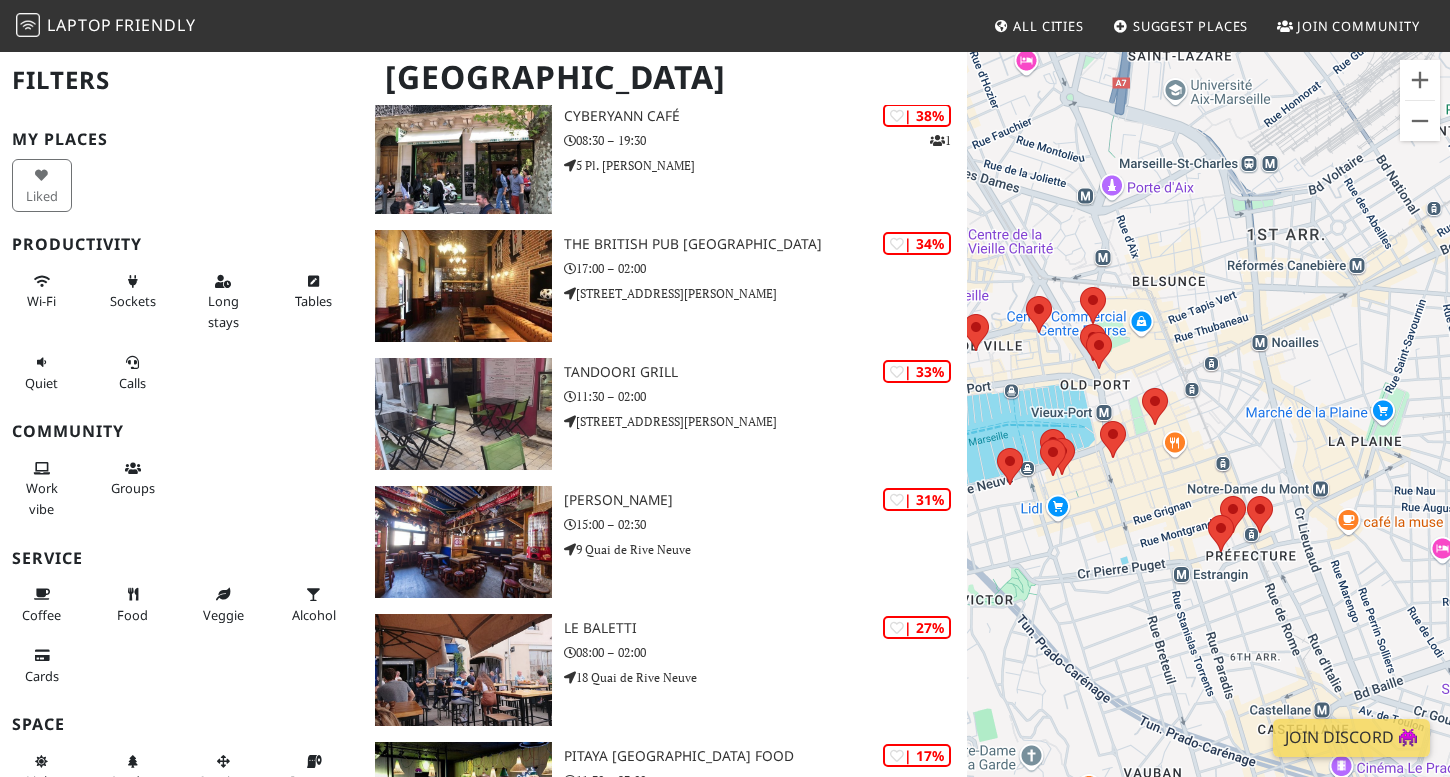 drag, startPoint x: 1328, startPoint y: 299, endPoint x: 1241, endPoint y: 431, distance: 158.09175 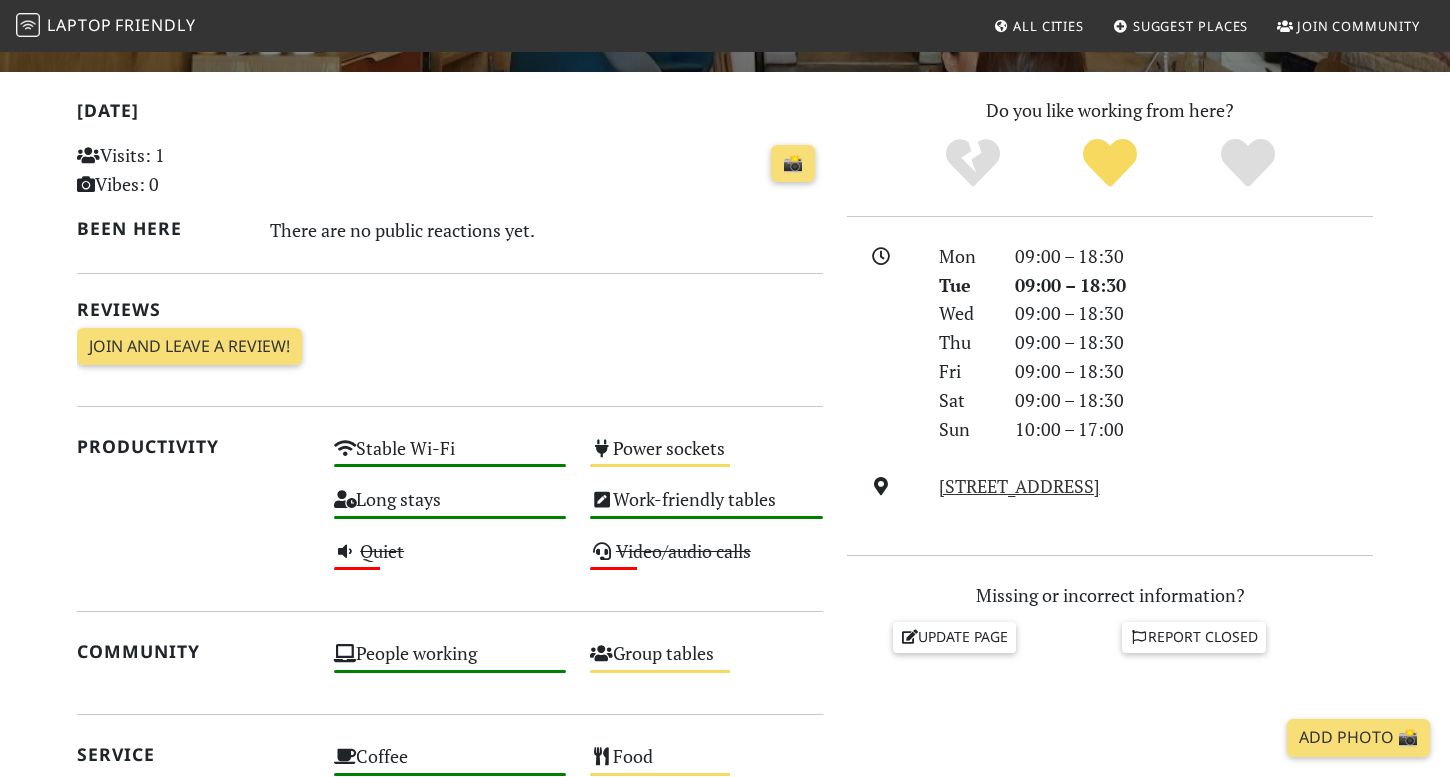 scroll, scrollTop: 0, scrollLeft: 0, axis: both 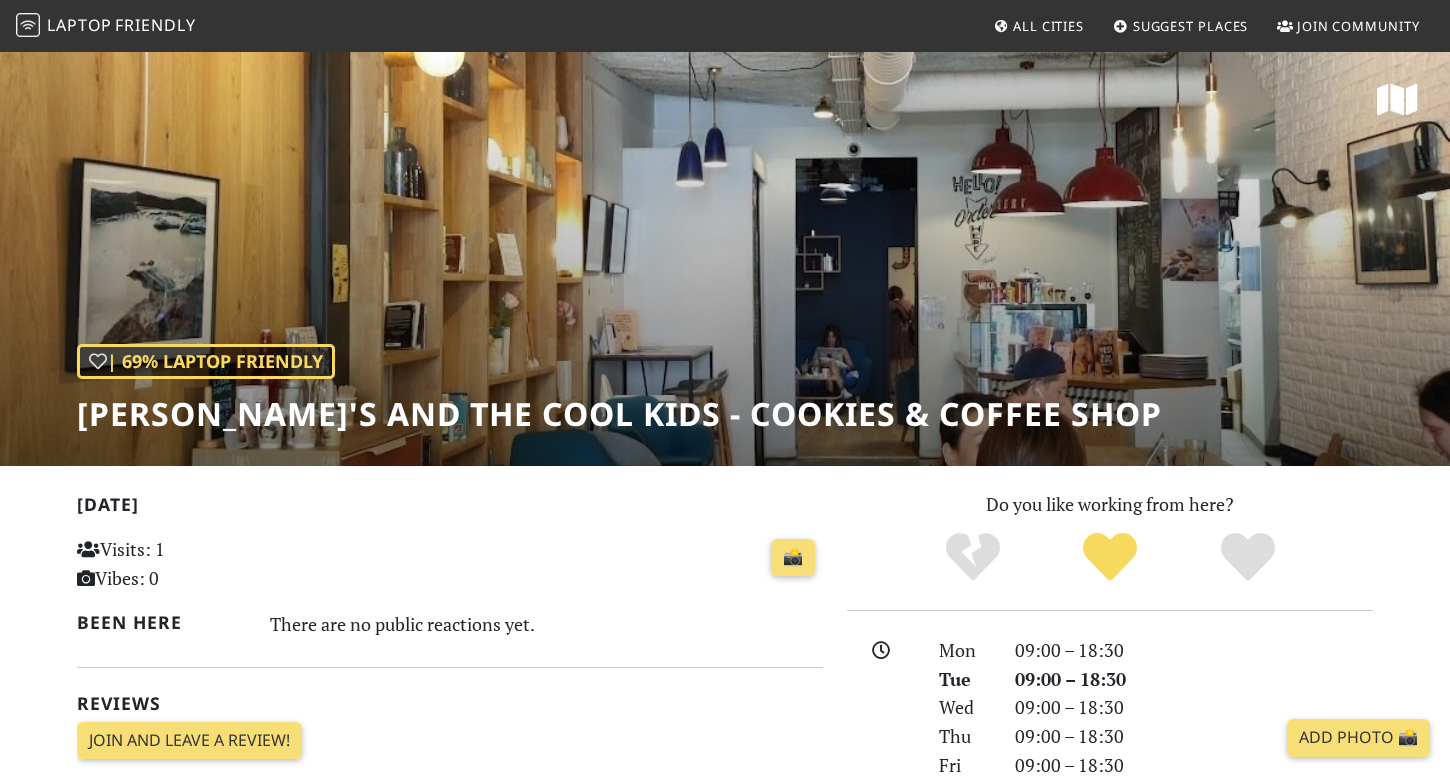 click on "All Cities" at bounding box center [1048, 26] 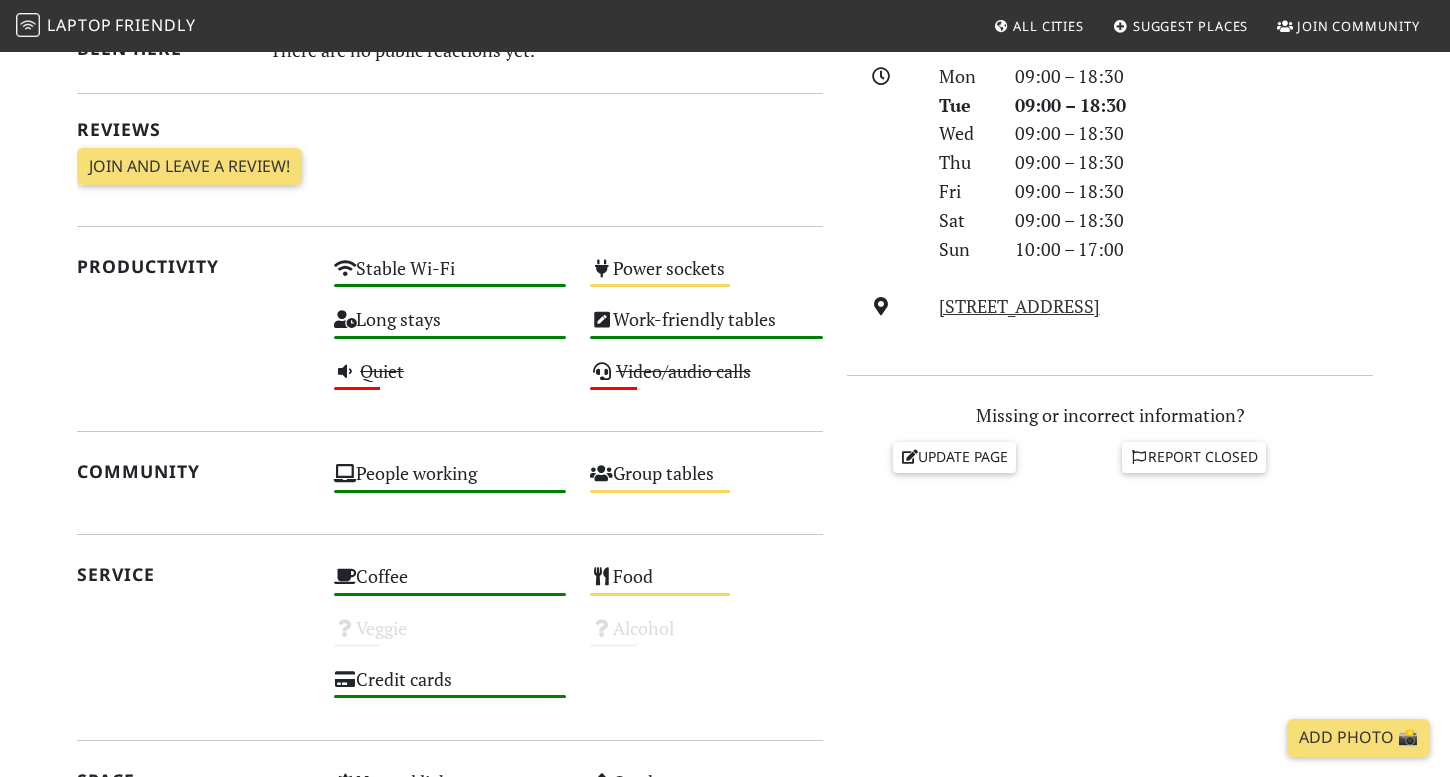 scroll, scrollTop: 0, scrollLeft: 0, axis: both 